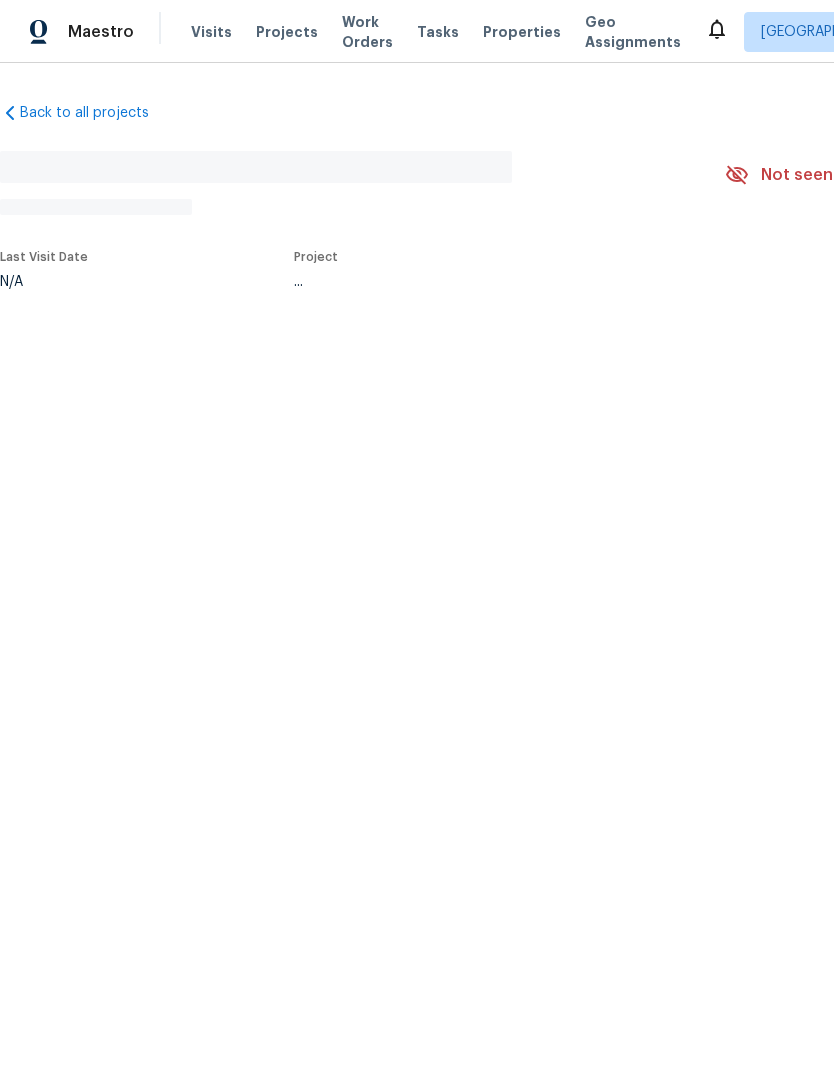 scroll, scrollTop: 0, scrollLeft: 0, axis: both 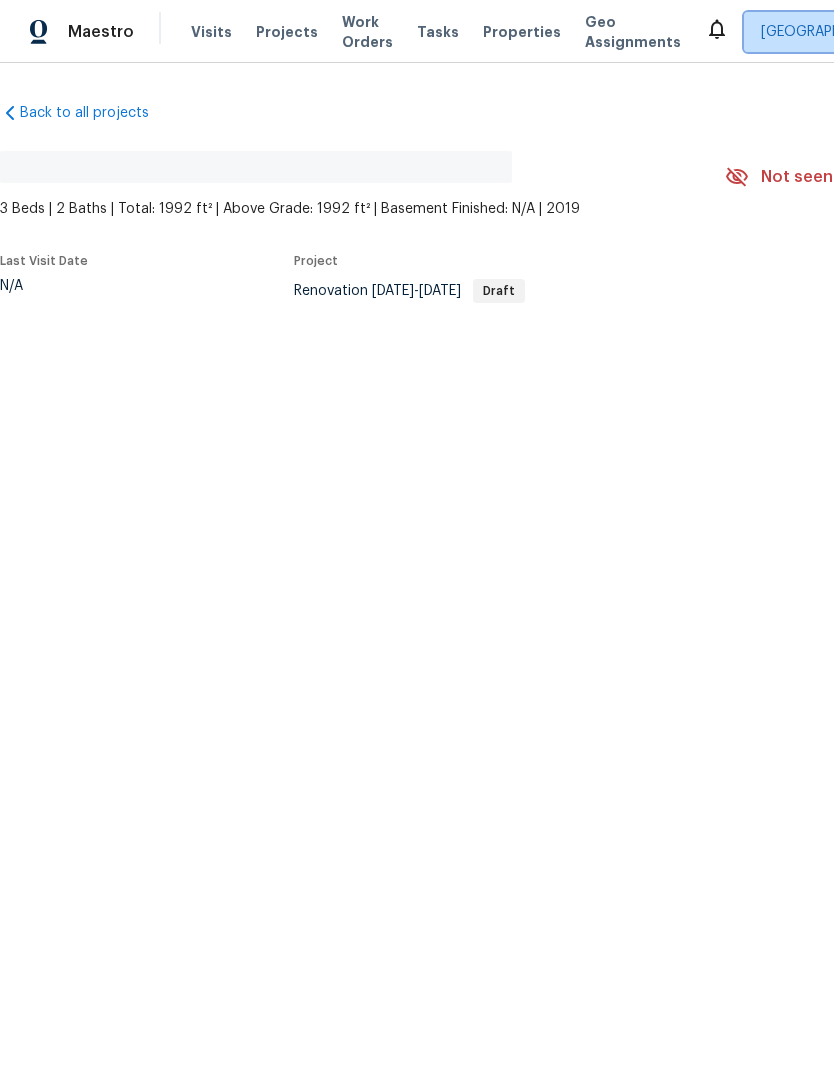 click on "[GEOGRAPHIC_DATA], [GEOGRAPHIC_DATA]" at bounding box center [903, 32] 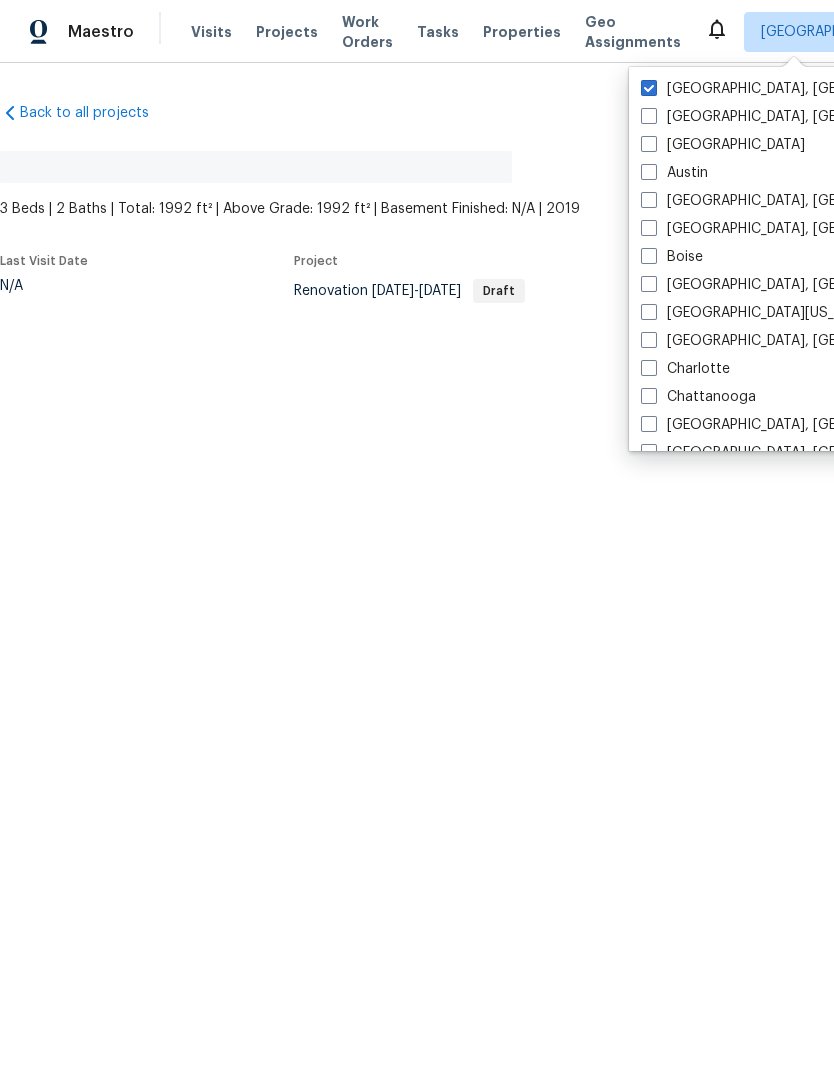 click at bounding box center [649, 340] 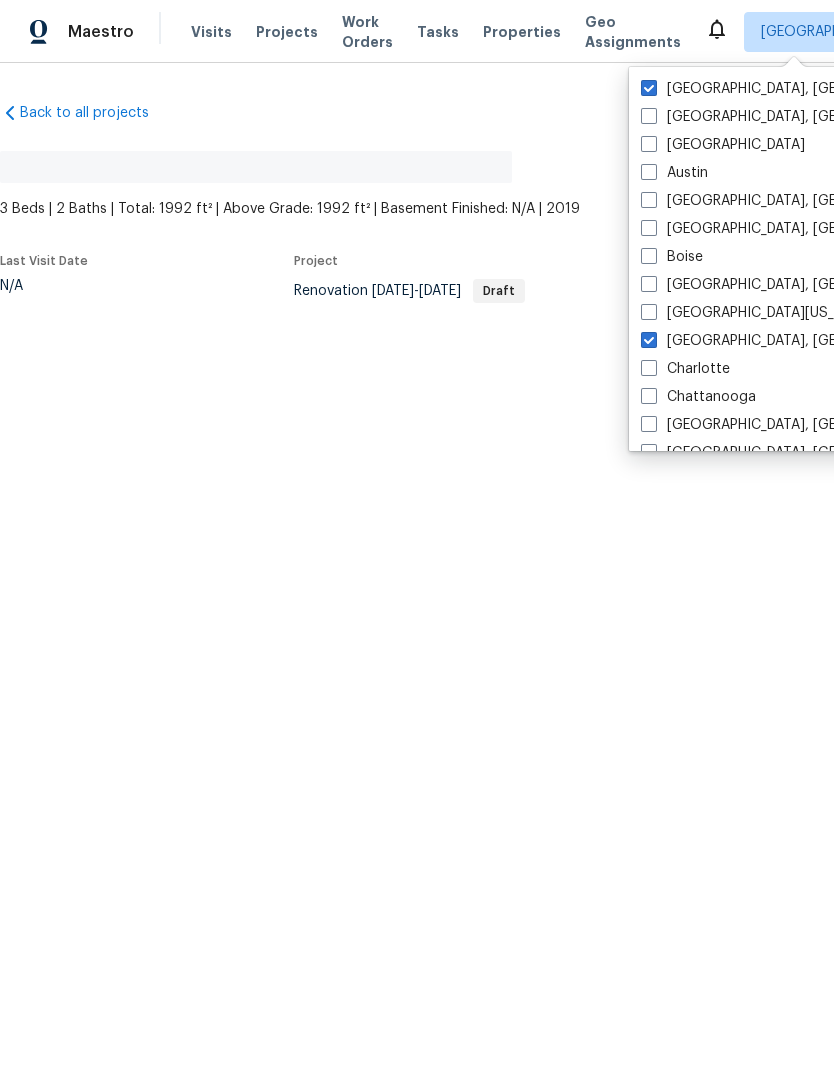 checkbox on "true" 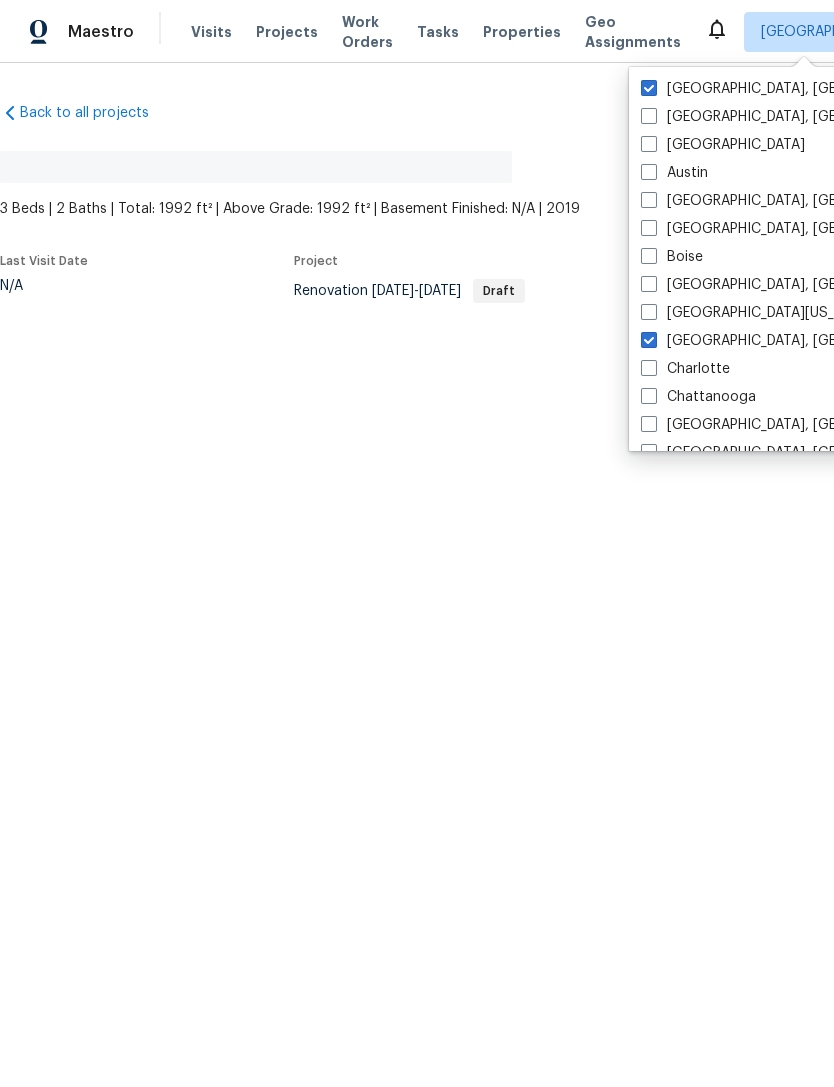 click at bounding box center (649, 88) 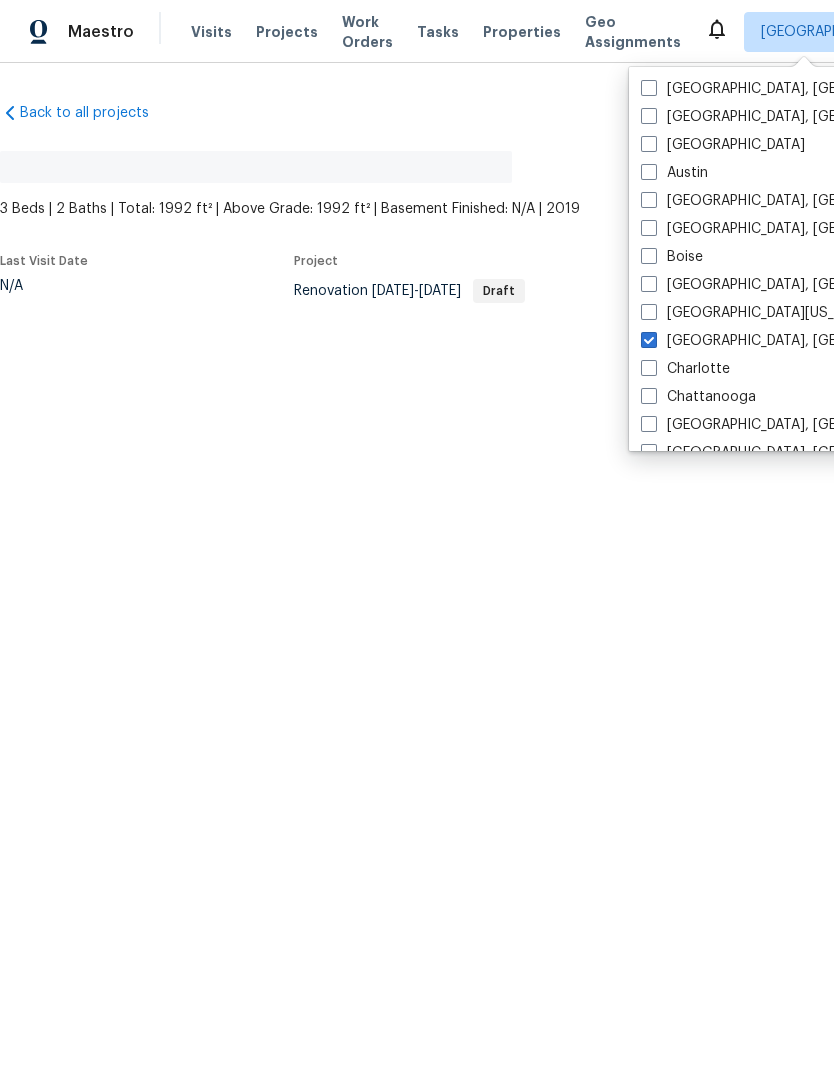 checkbox on "false" 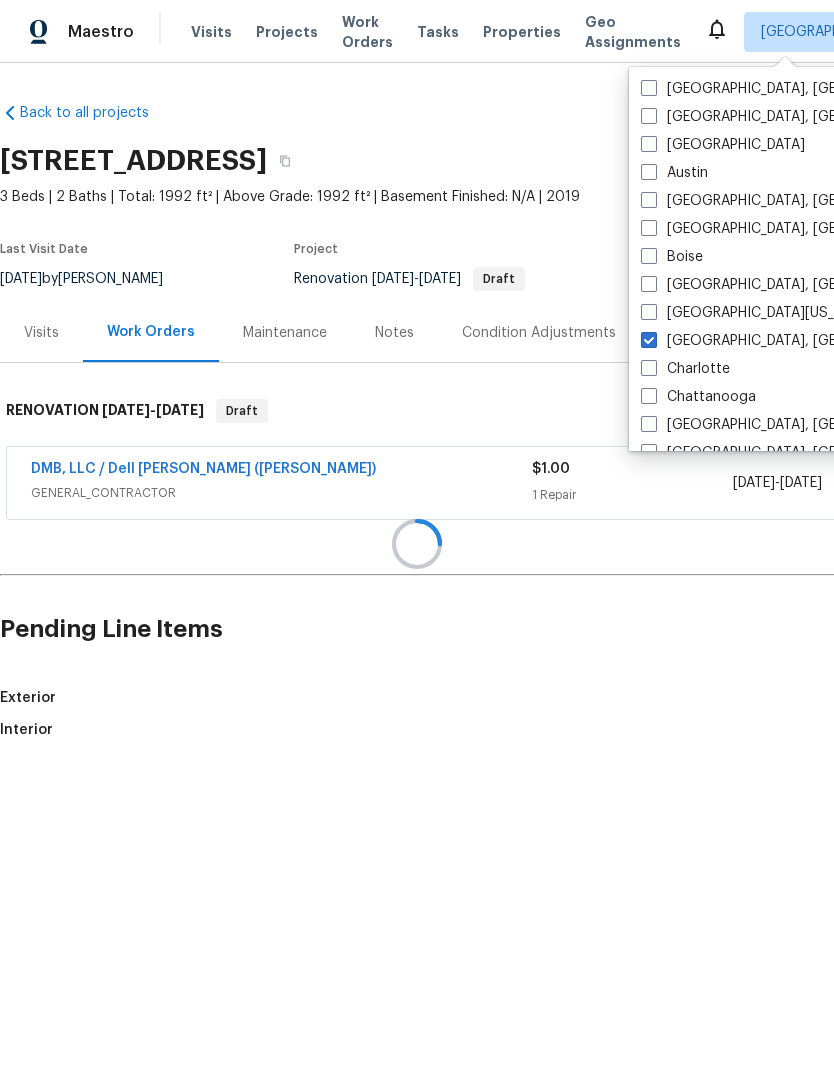 click at bounding box center (417, 543) 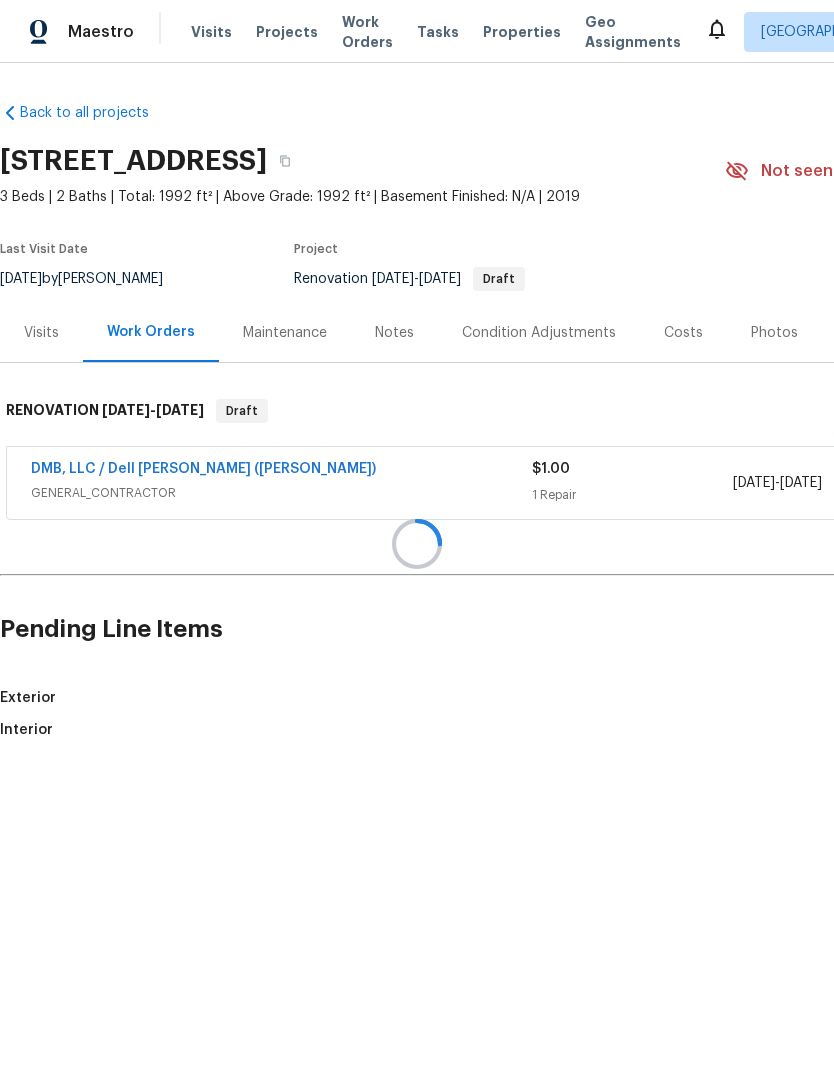 click at bounding box center (417, 543) 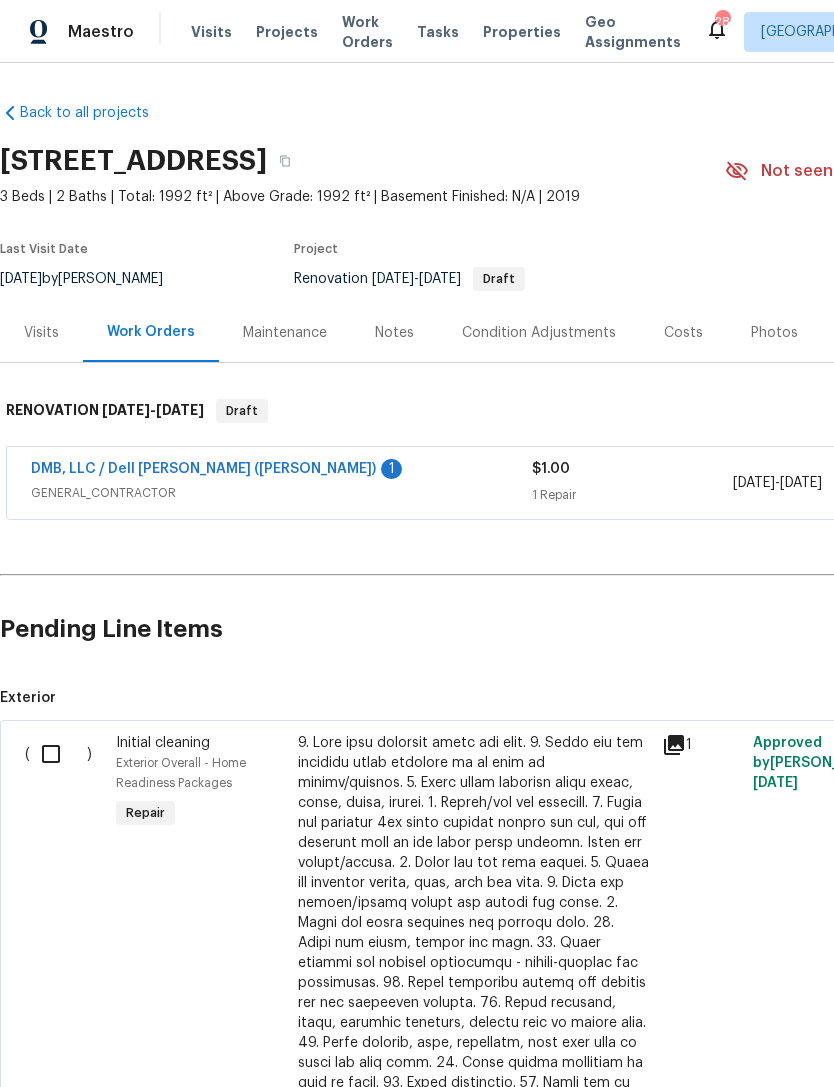 scroll, scrollTop: 0, scrollLeft: 0, axis: both 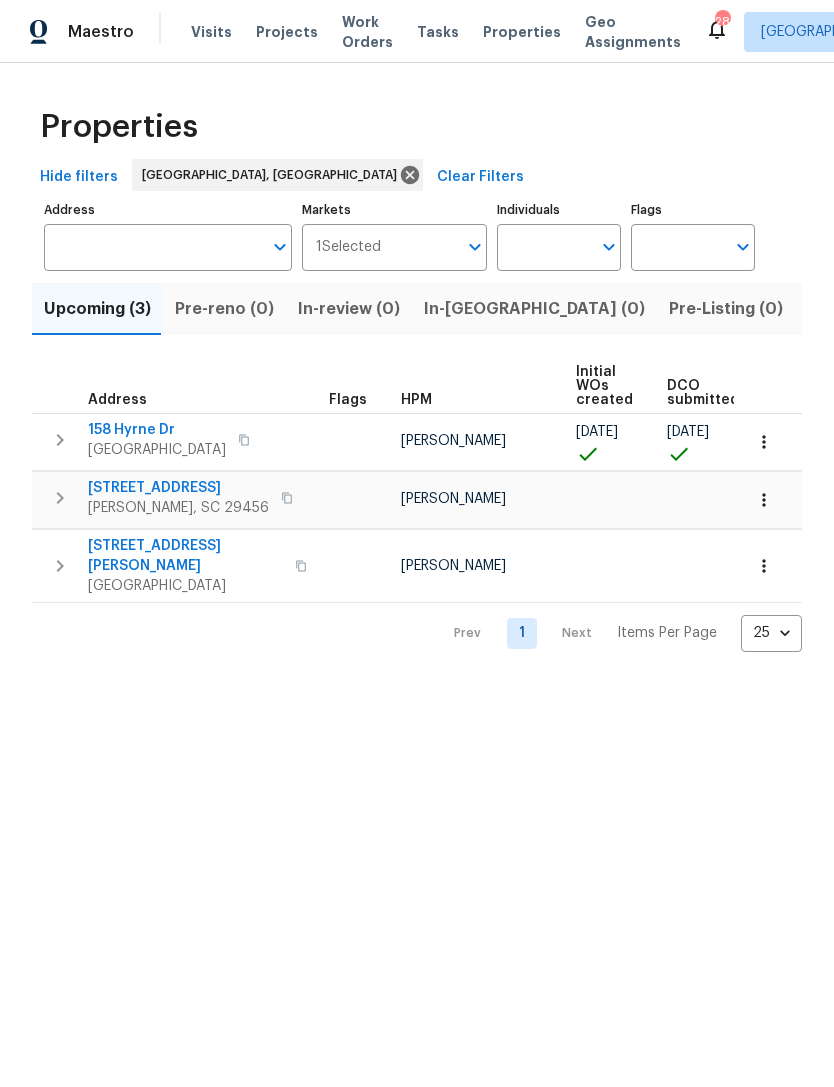 click 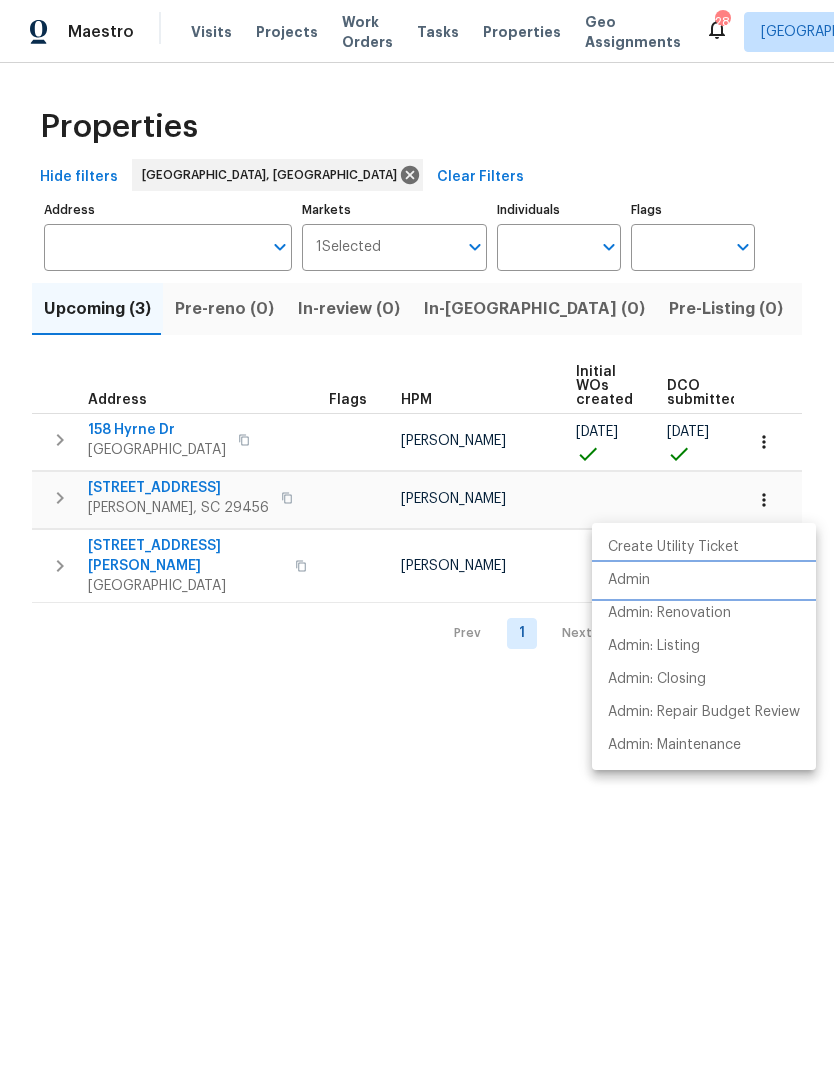 click on "Admin" at bounding box center [629, 580] 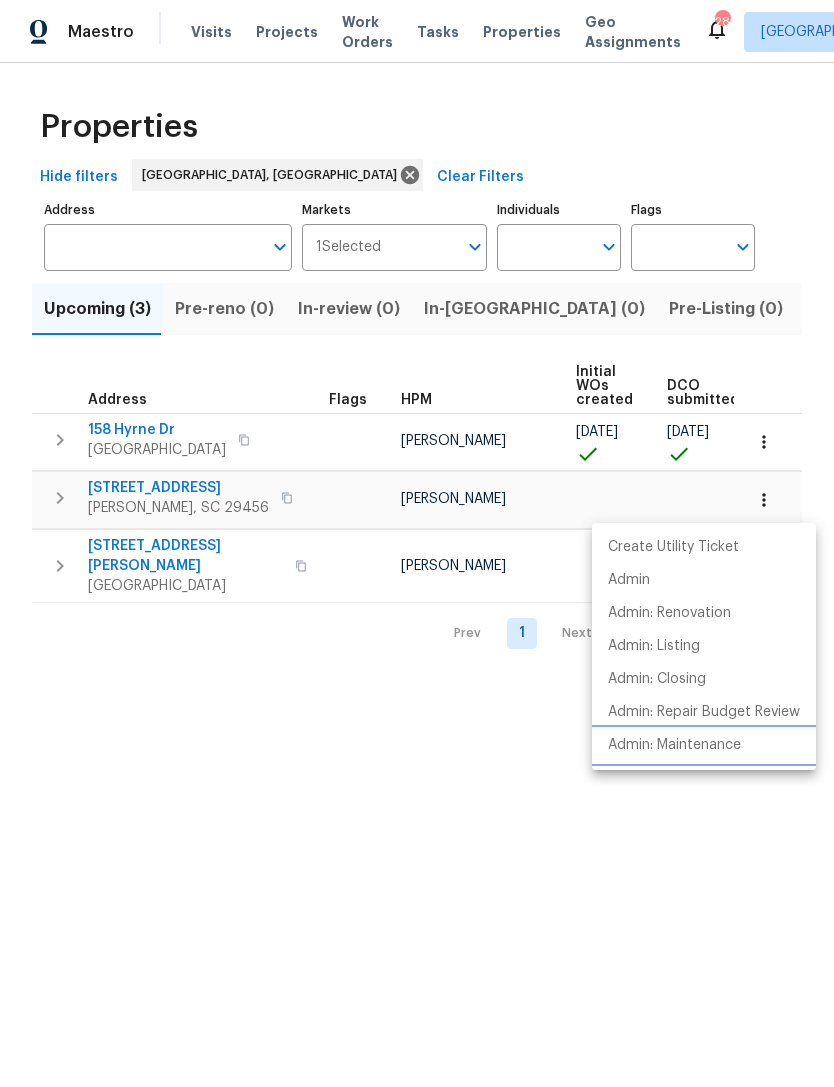 click on "Admin: Maintenance" at bounding box center (704, 745) 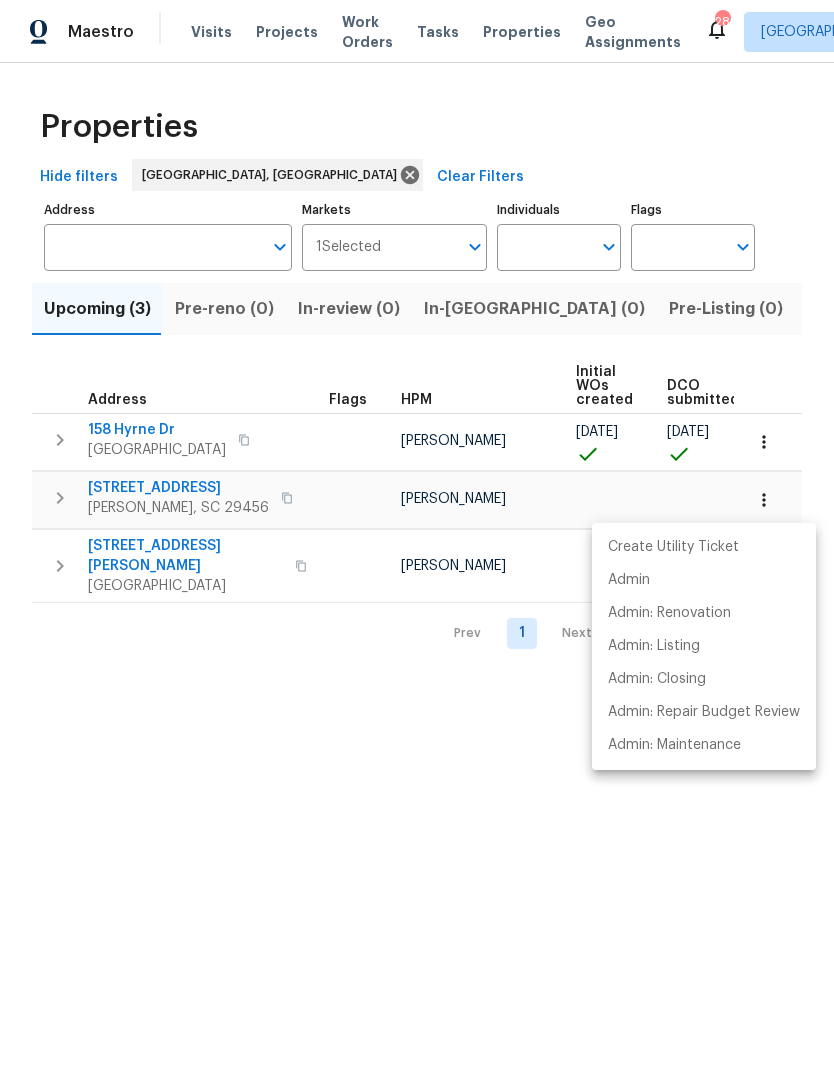 click at bounding box center [417, 543] 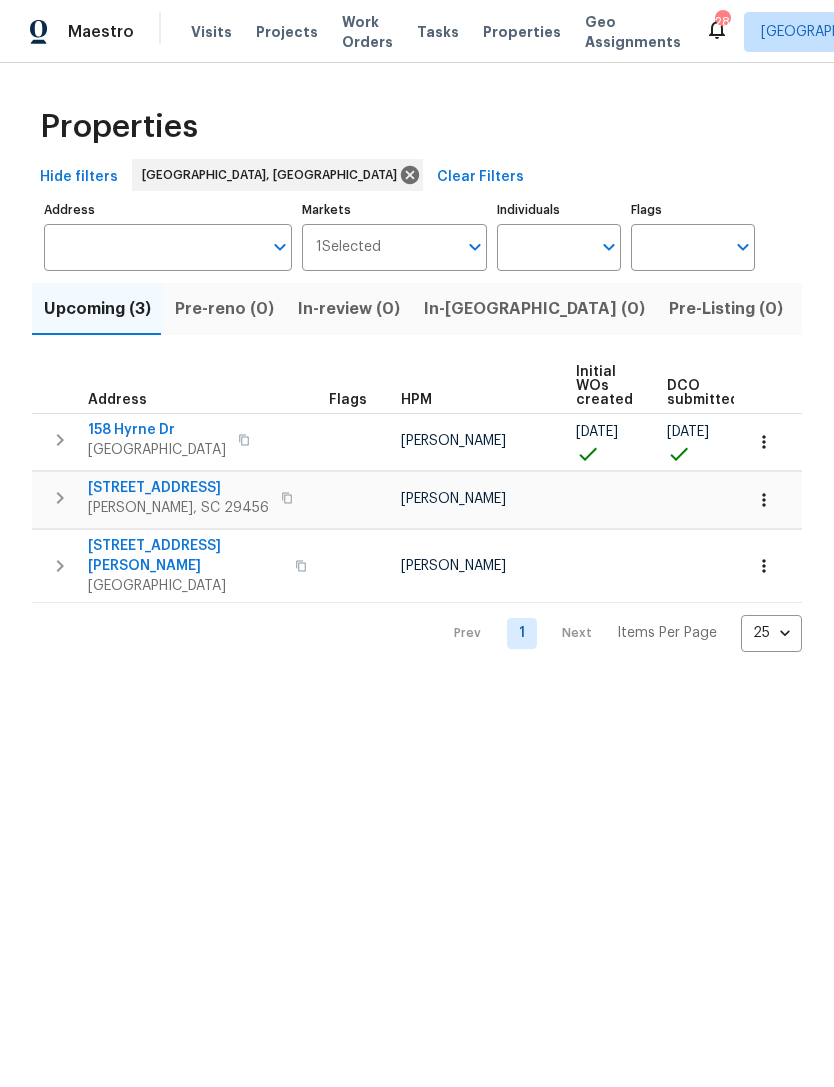 click on "Maestro Visits Projects Work Orders Tasks Properties Geo Assignments 28 [GEOGRAPHIC_DATA], [GEOGRAPHIC_DATA] [PERSON_NAME] Properties Hide filters [GEOGRAPHIC_DATA], [GEOGRAPHIC_DATA] Clear Filters Address Address Markets 1  Selected Markets Individuals Individuals Flags Flags Upcoming (3) Pre-reno (0) In-review (0) In-reno (0) Pre-Listing (0) Listed (23) Resale (17) Done (203) Unknown (0) Address Flags HPM Initial WOs created DCO submitted DCO complete D0W complete Scheduled [PERSON_NAME] Scheduled LCO Ready Date [STREET_ADDRESS] [PERSON_NAME] [DATE] [DATE] [DATE] [DATE] [DATE] [DATE] [STREET_ADDRESS] [PERSON_NAME] [DATE] [DATE] 112 [GEOGRAPHIC_DATA] [PERSON_NAME] [DATE] [DATE] Prev 1 Next Items Per Page 25 25 ​" at bounding box center [417, 342] 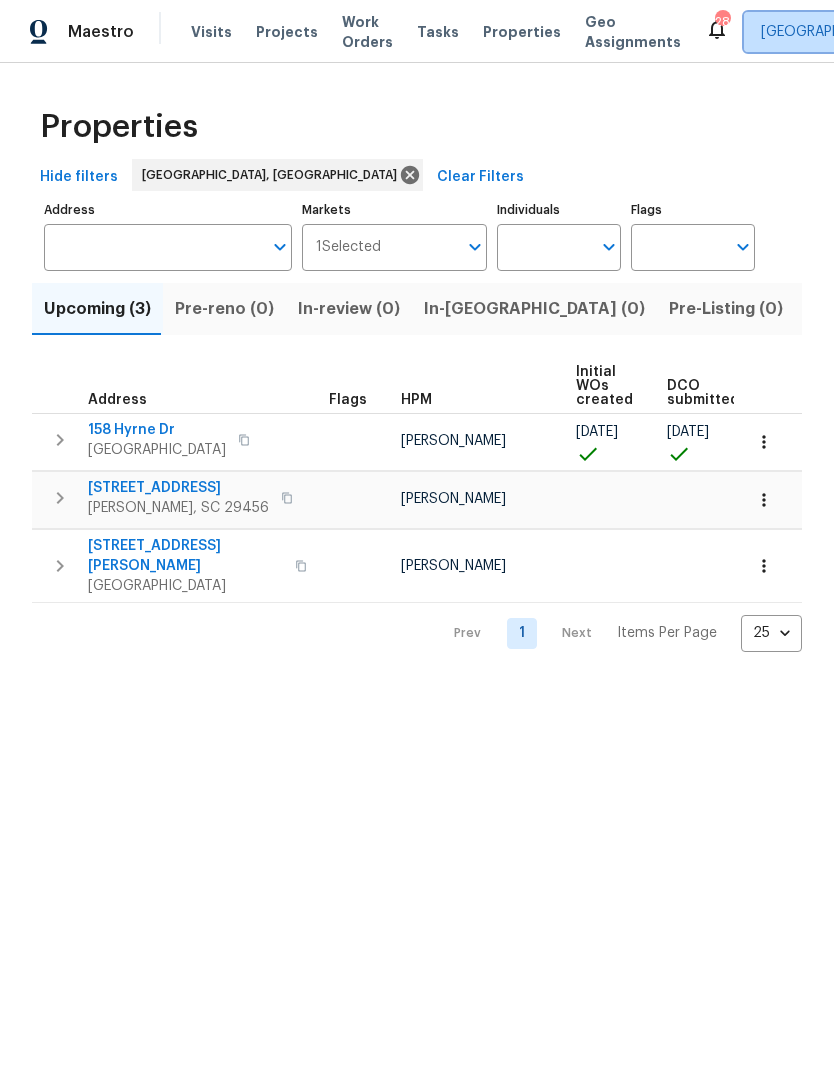 click on "[GEOGRAPHIC_DATA], [GEOGRAPHIC_DATA]" at bounding box center (903, 32) 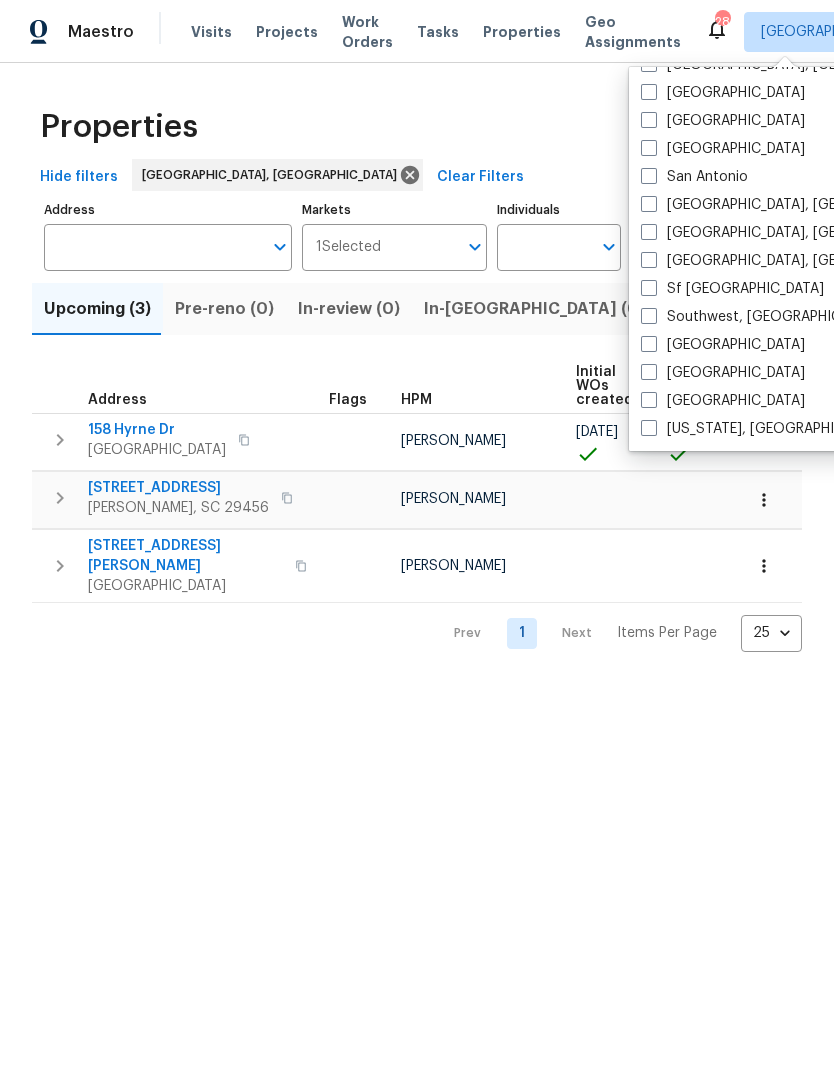click on "[US_STATE], [GEOGRAPHIC_DATA]" at bounding box center [764, 429] 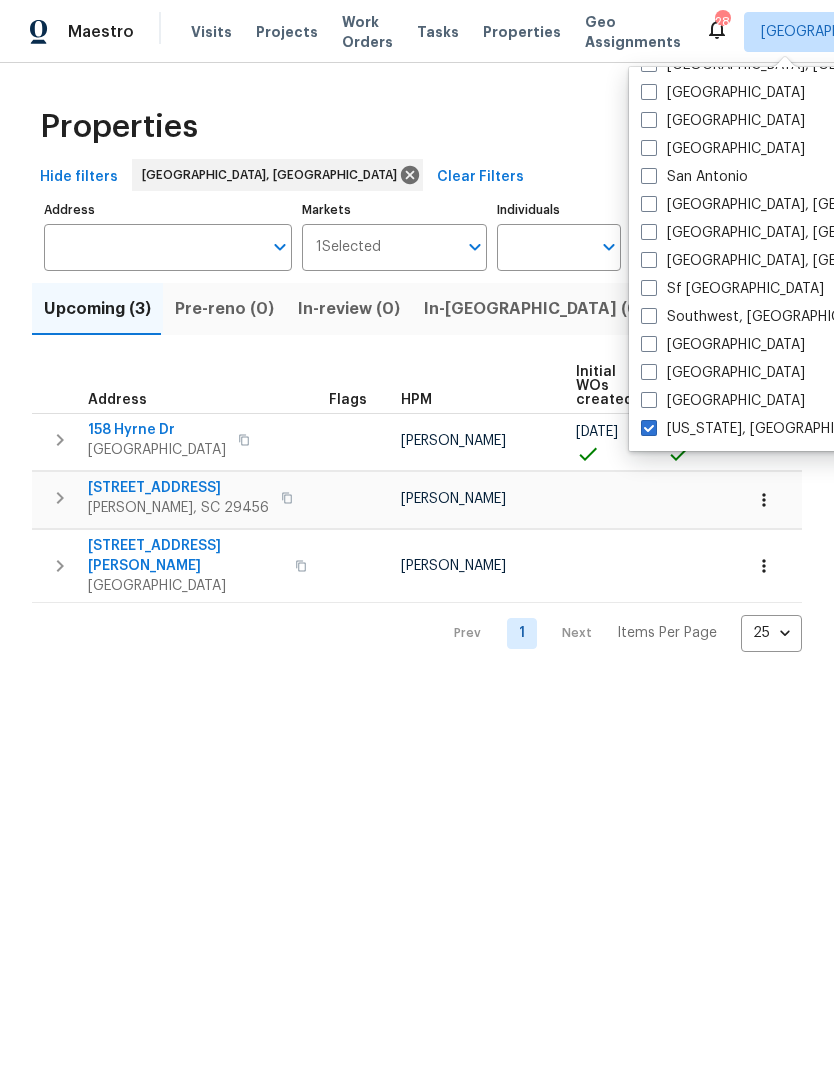 checkbox on "true" 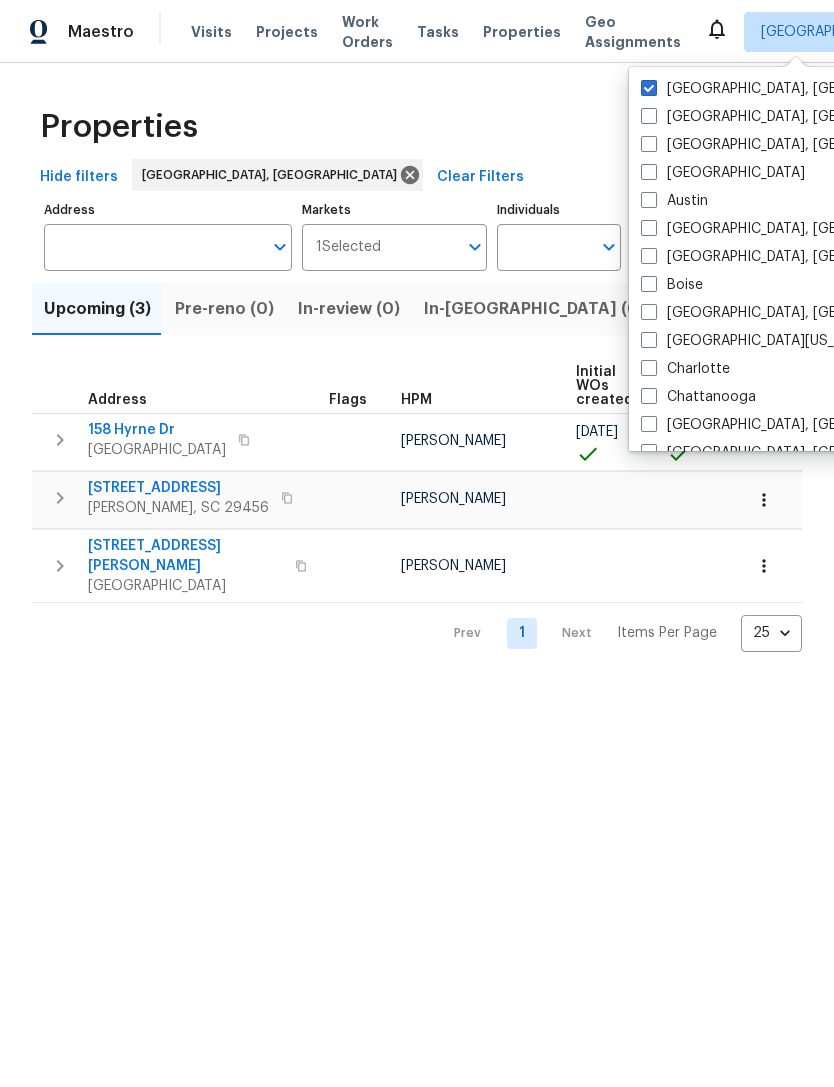 scroll, scrollTop: 0, scrollLeft: 0, axis: both 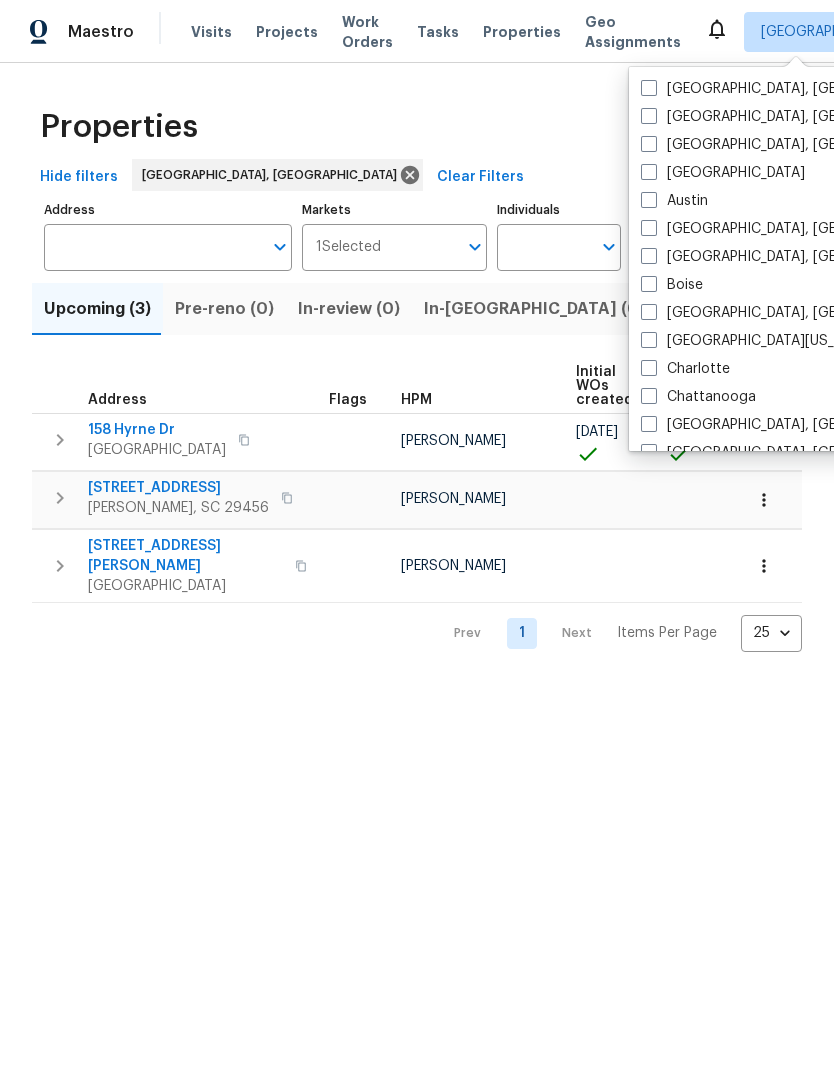 checkbox on "false" 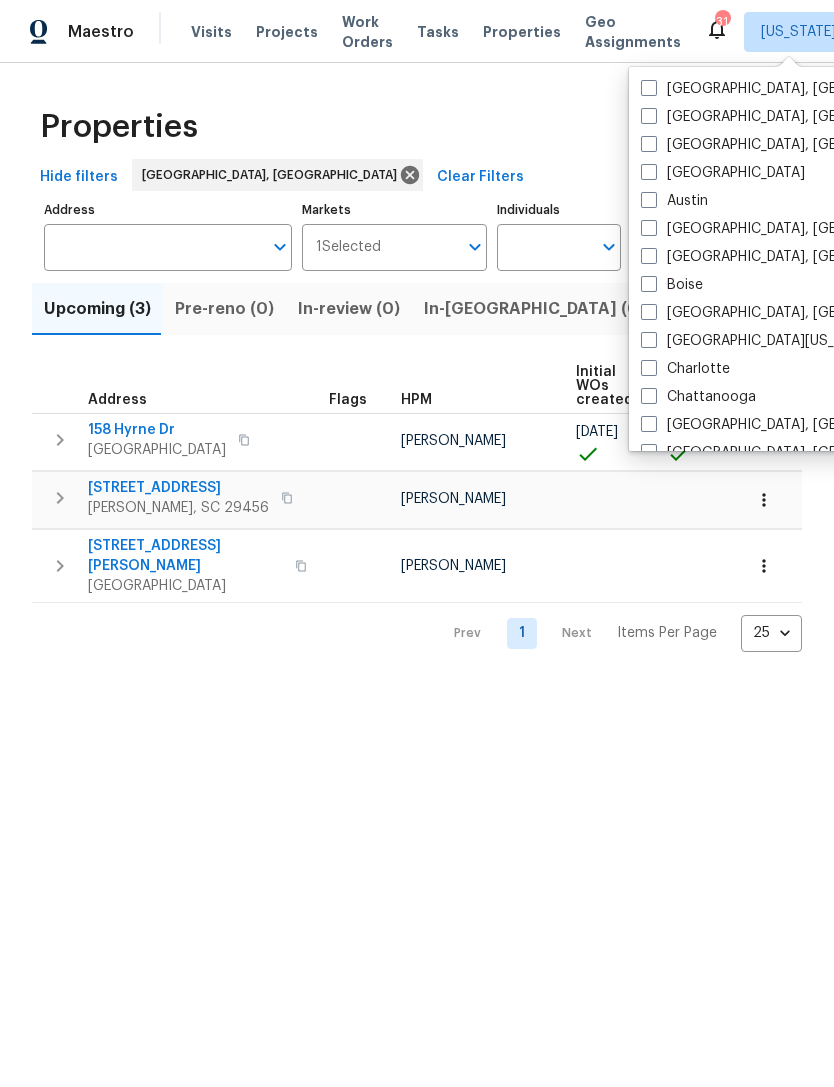 click on "Visits" at bounding box center [211, 32] 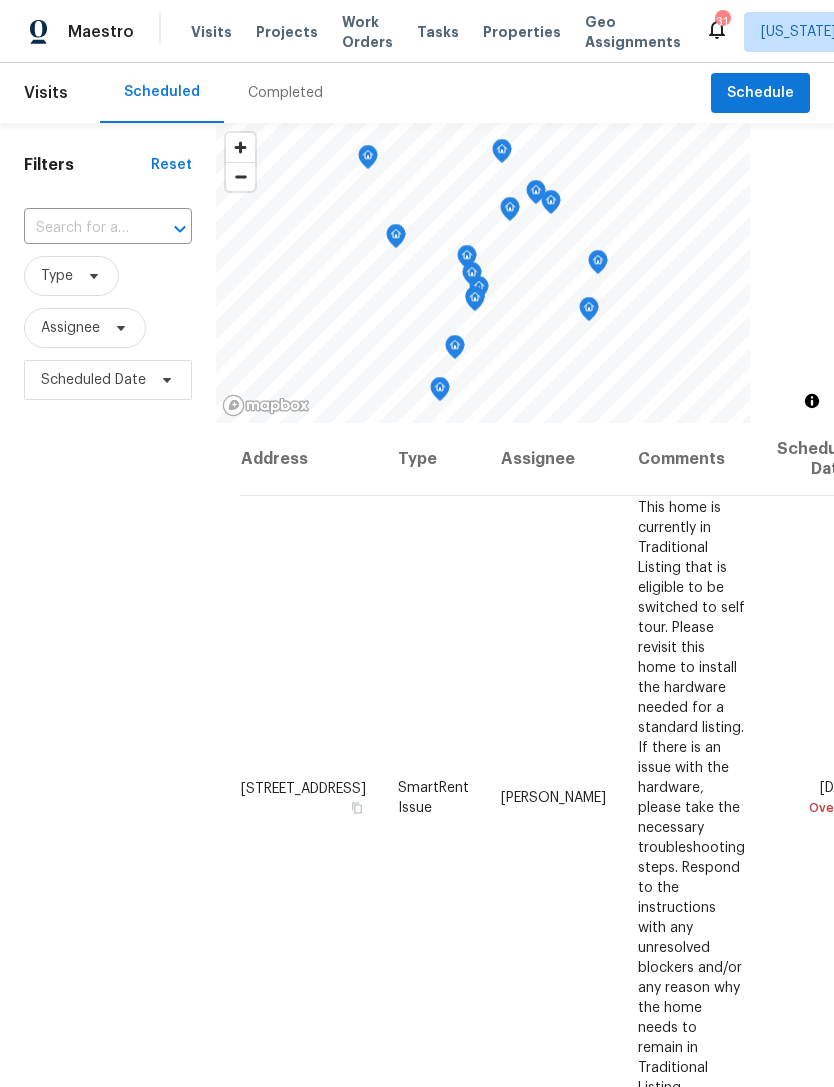 click on "Completed" at bounding box center [285, 93] 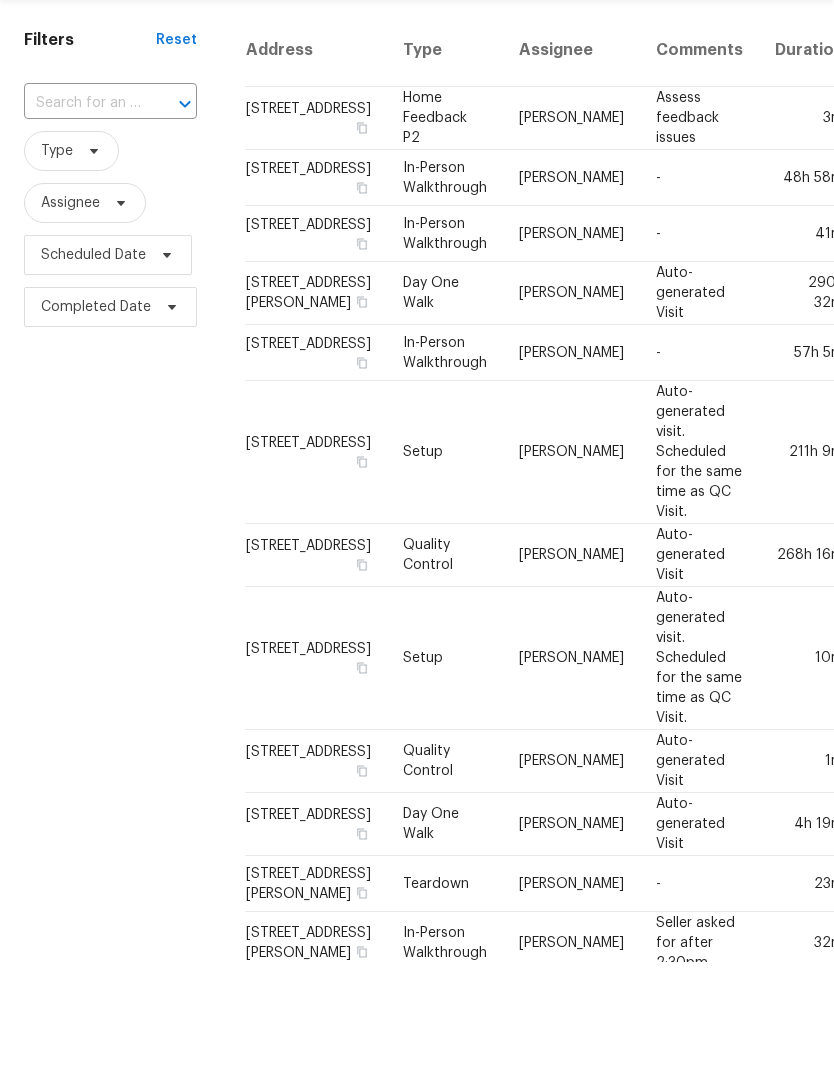 scroll, scrollTop: 0, scrollLeft: 0, axis: both 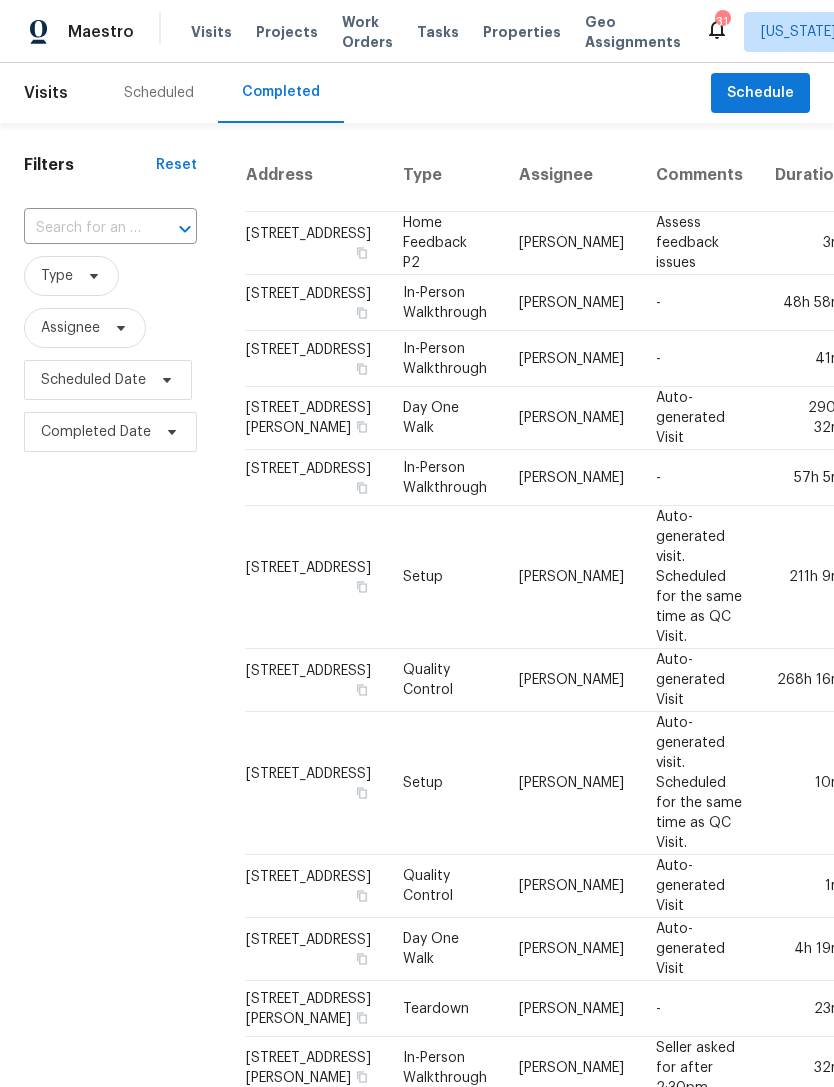 click on "Scheduled" at bounding box center (159, 93) 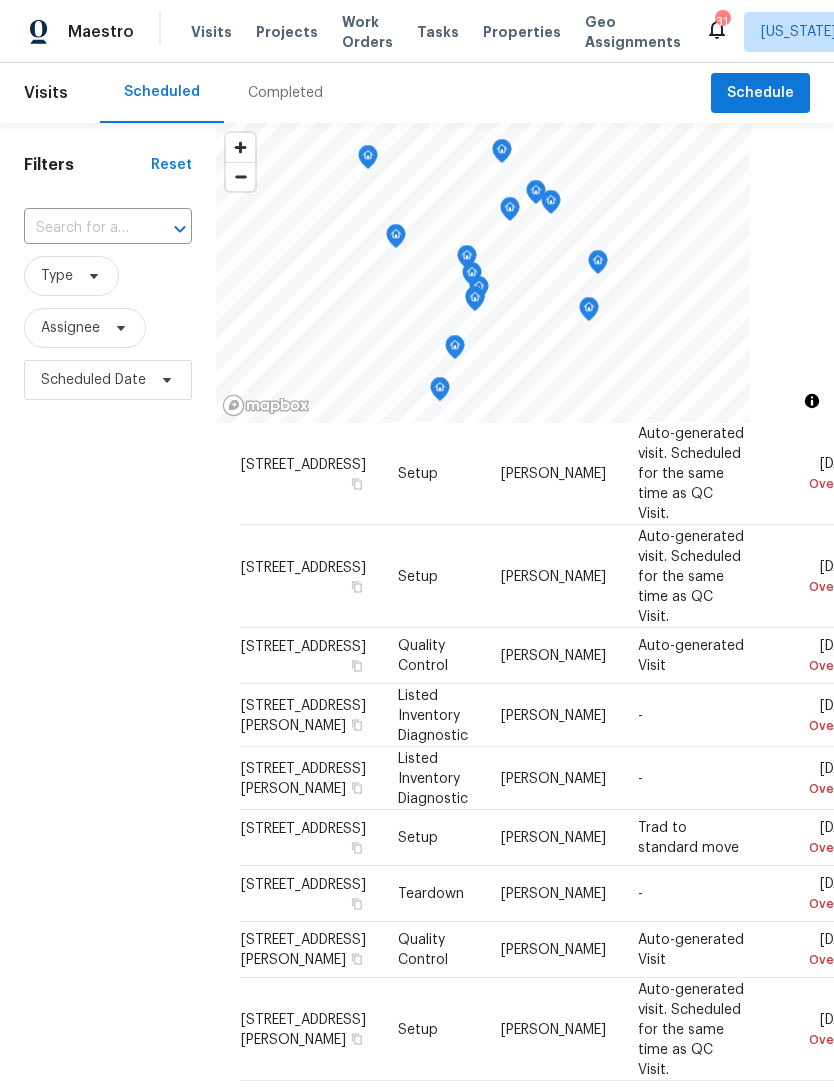 scroll, scrollTop: 3584, scrollLeft: 0, axis: vertical 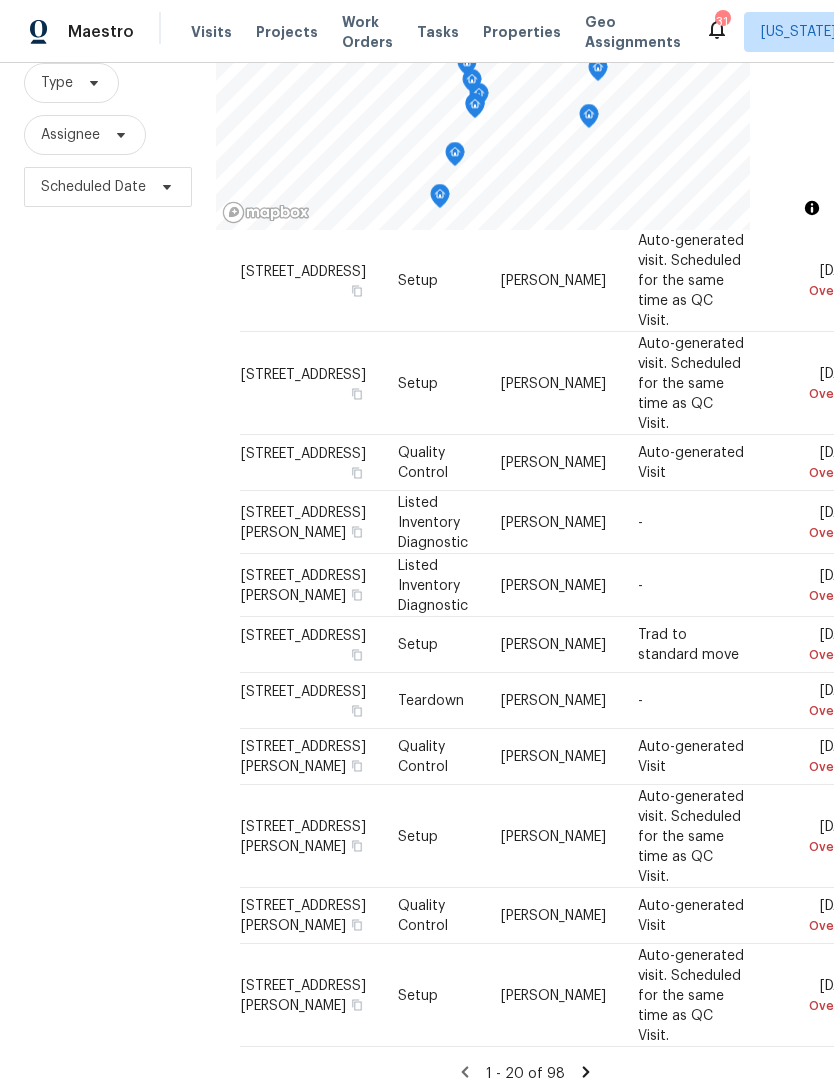 click 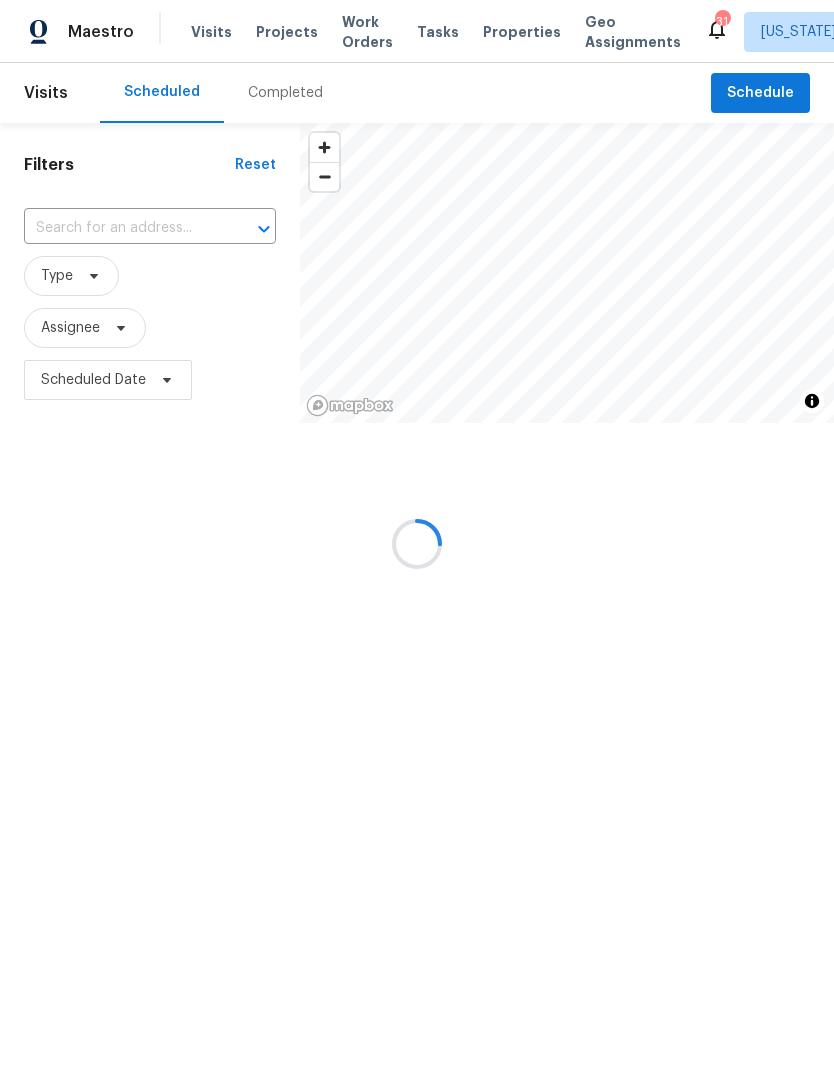 scroll, scrollTop: 0, scrollLeft: 0, axis: both 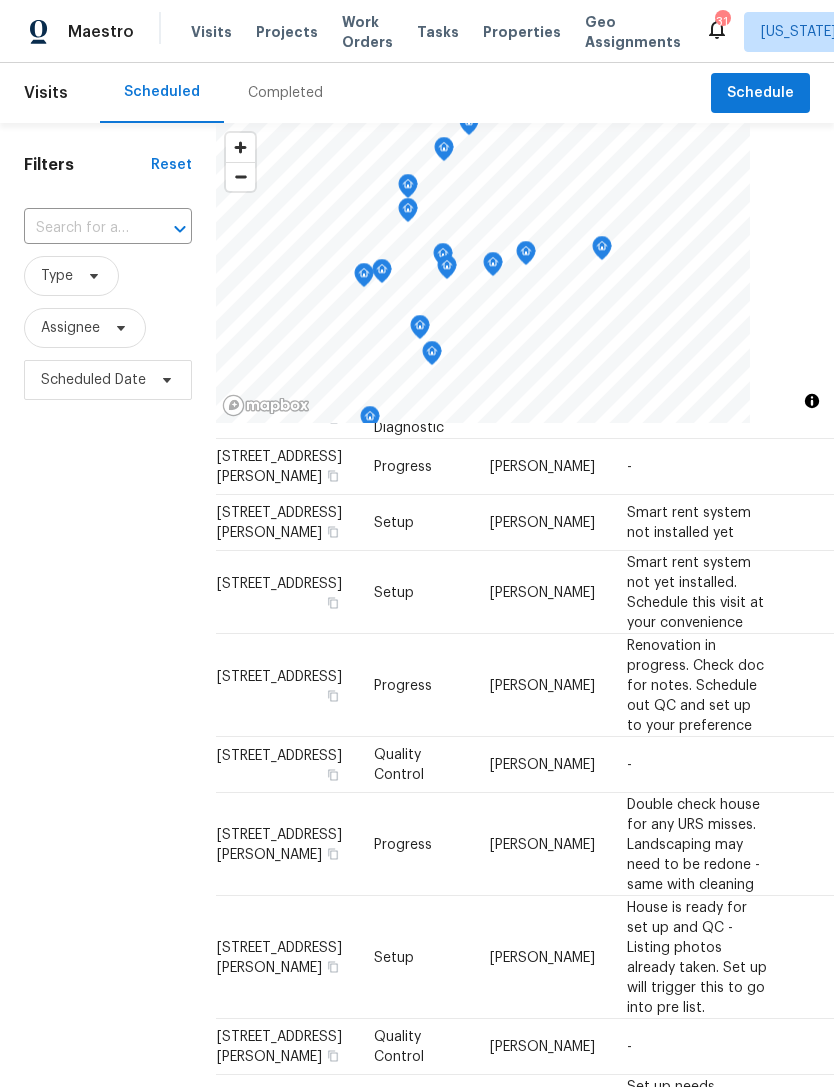 click on "Completed" at bounding box center (285, 93) 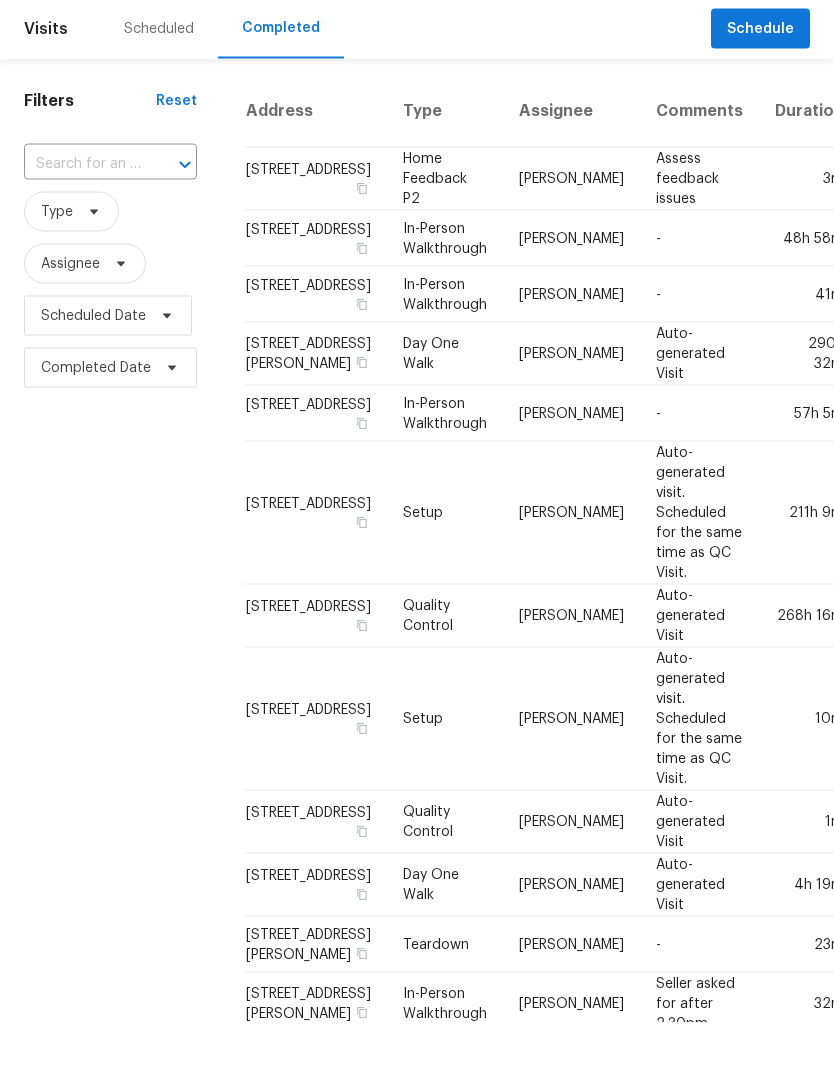 scroll, scrollTop: 0, scrollLeft: 0, axis: both 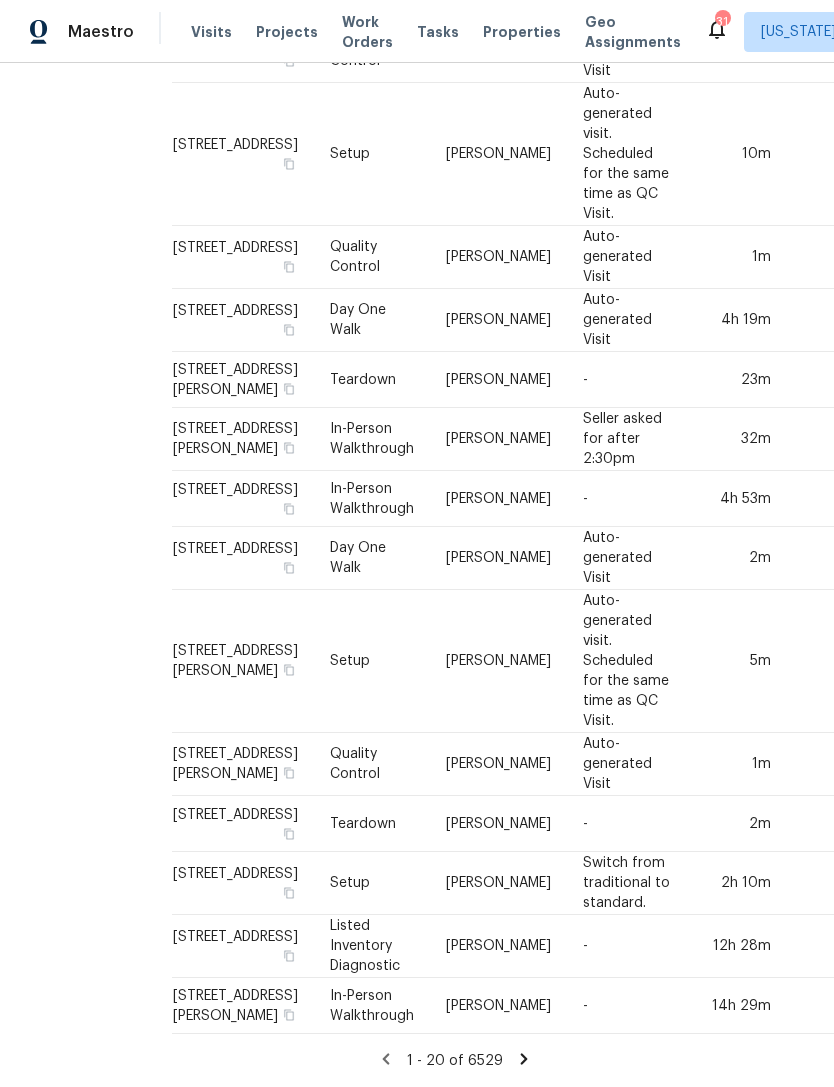 click 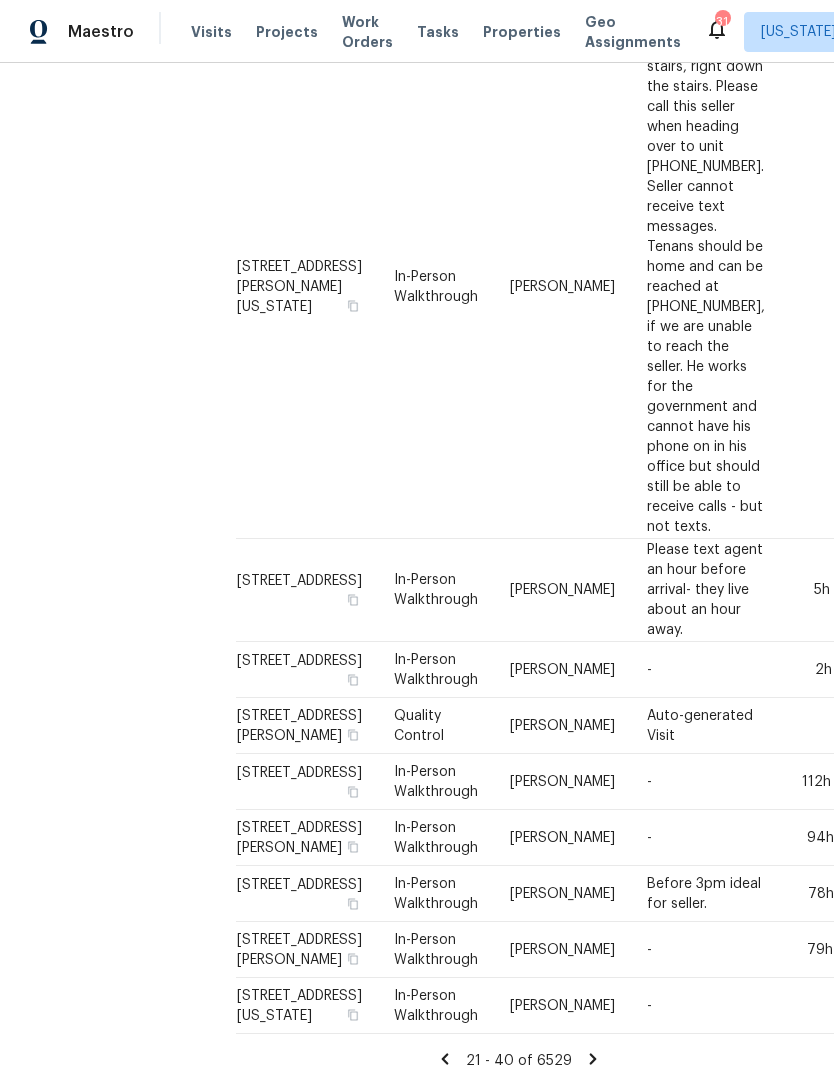 scroll, scrollTop: 1454, scrollLeft: 9, axis: both 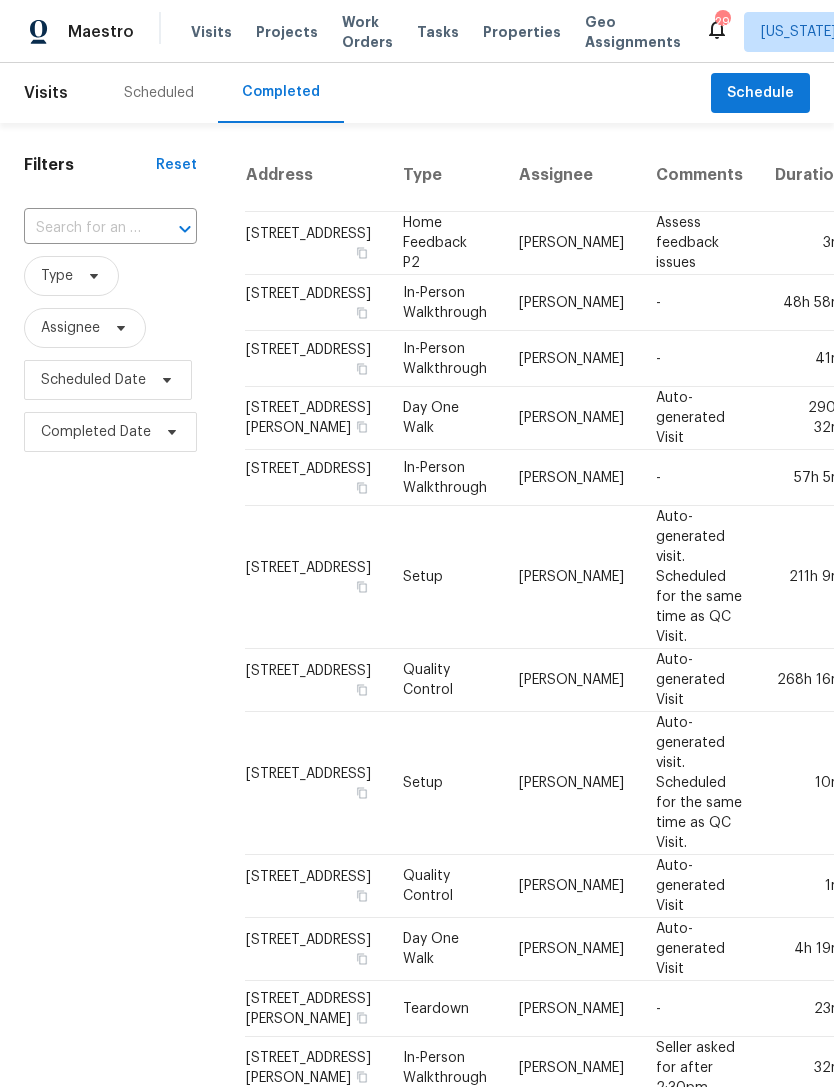 click on "10m" at bounding box center (809, 783) 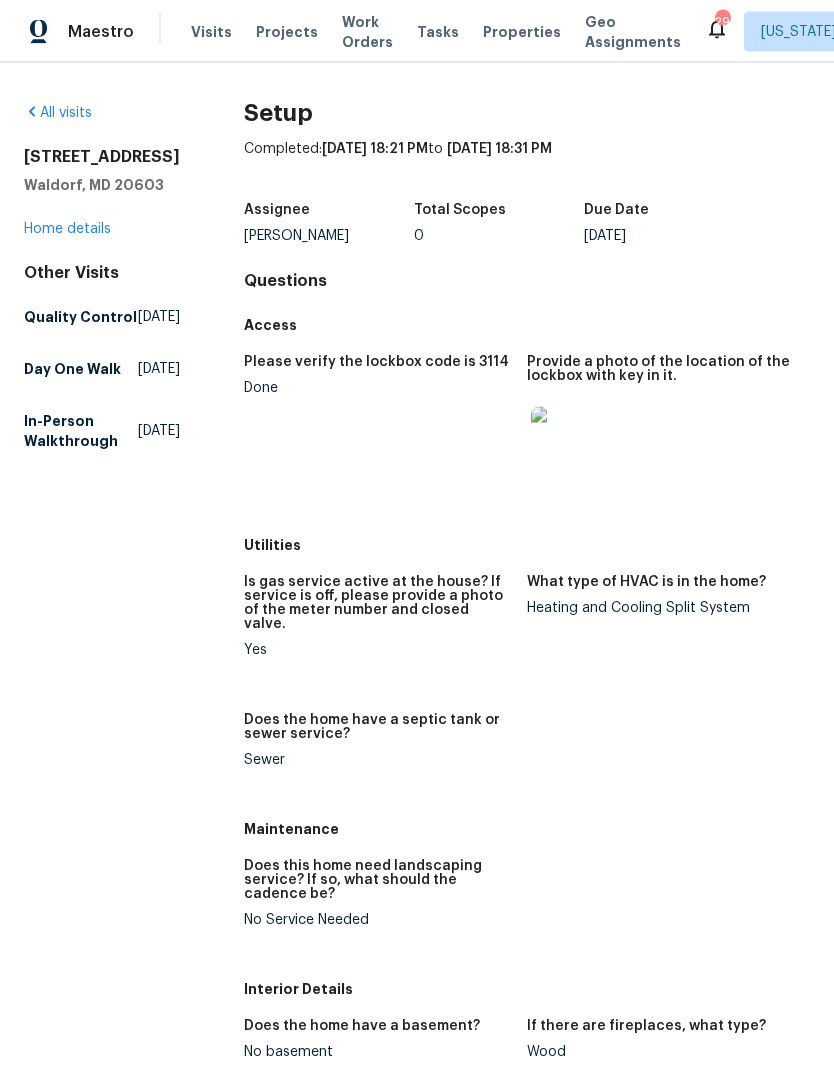 scroll, scrollTop: 65, scrollLeft: 0, axis: vertical 